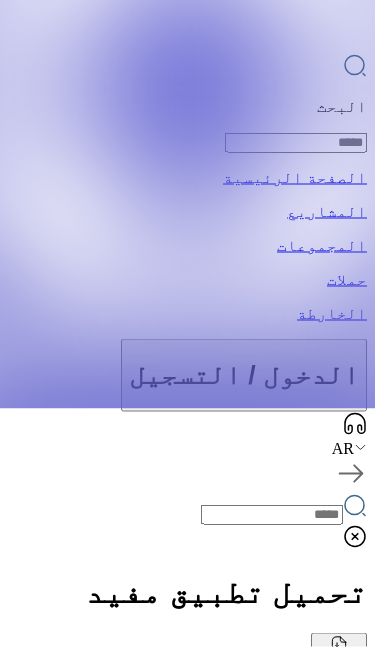 scroll, scrollTop: 239, scrollLeft: 0, axis: vertical 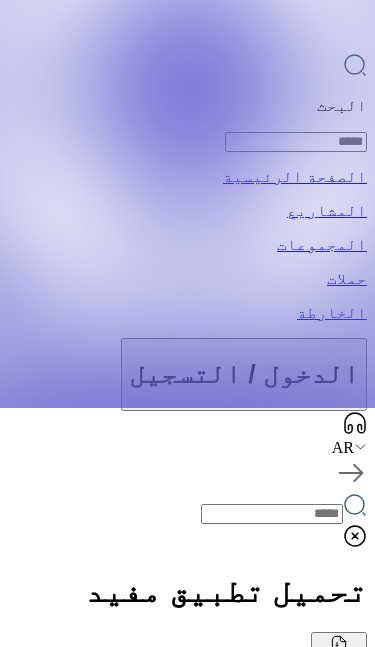 click on "0 IQD" at bounding box center [1144, 2102] 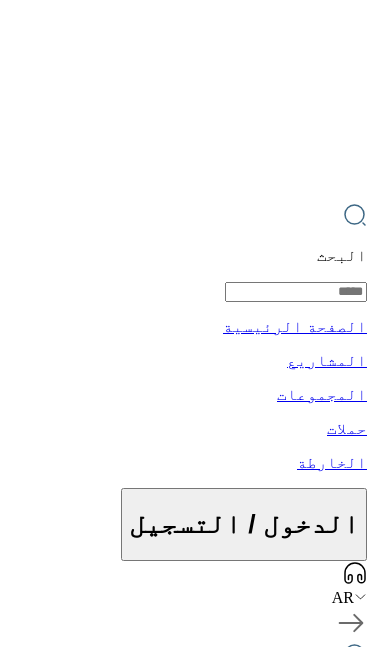 scroll, scrollTop: 0, scrollLeft: 0, axis: both 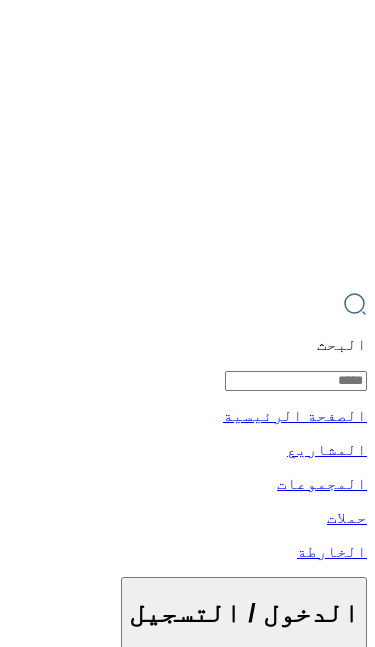click 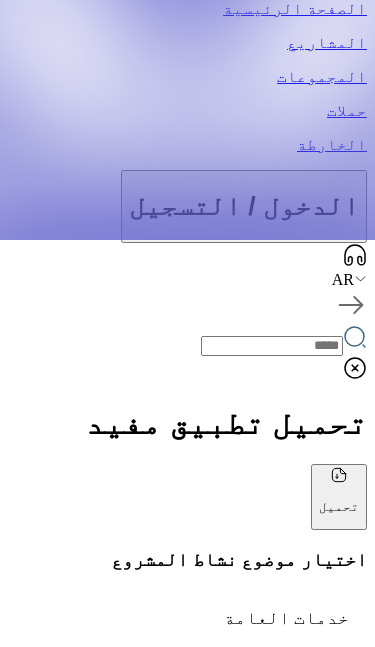 scroll, scrollTop: 407, scrollLeft: 0, axis: vertical 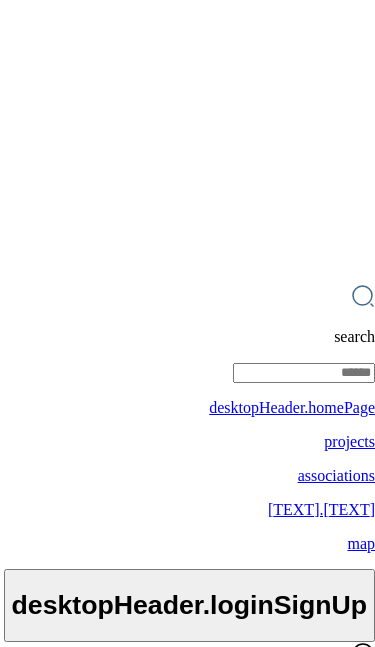 click at bounding box center [187, 323] 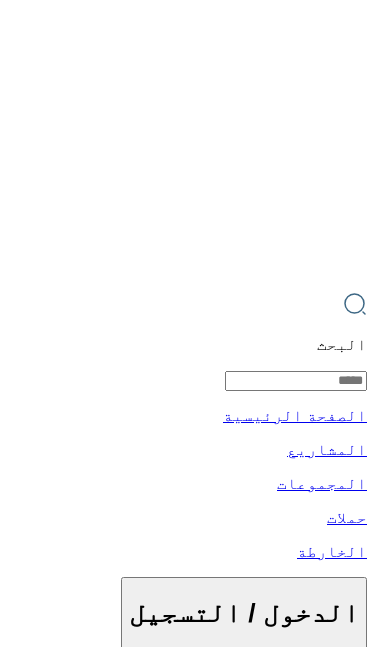 click on "أنا أؤيد" at bounding box center [274, 1164] 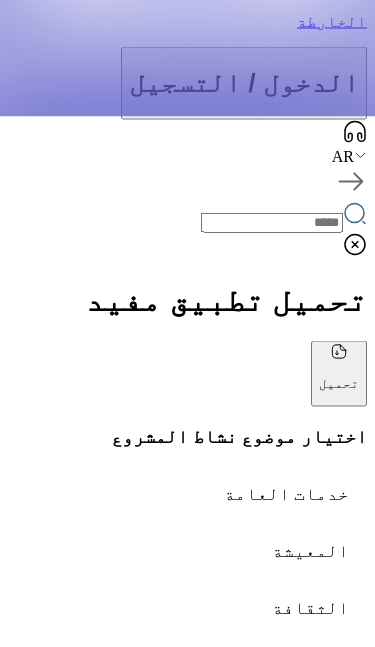 scroll, scrollTop: 531, scrollLeft: 0, axis: vertical 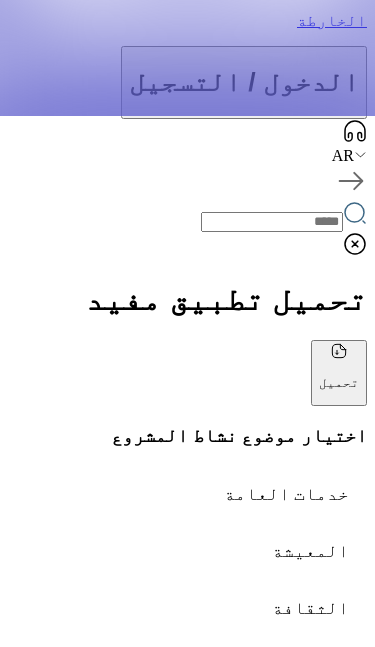 click on "الخارطة" at bounding box center (187, 6175) 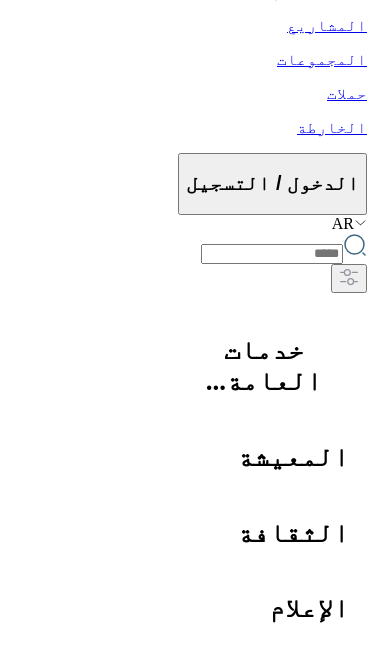 scroll, scrollTop: 0, scrollLeft: 0, axis: both 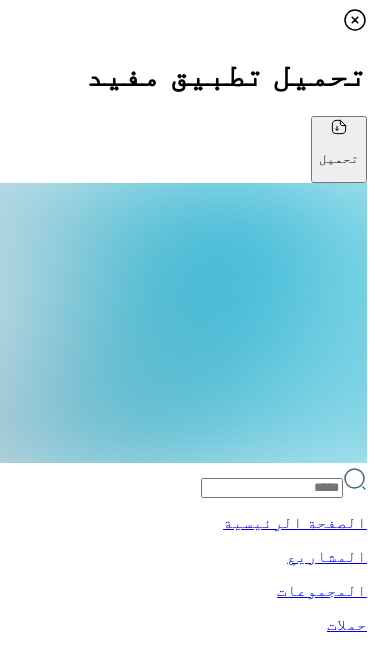 click on "تسجيل الدخول" at bounding box center [187, 4624] 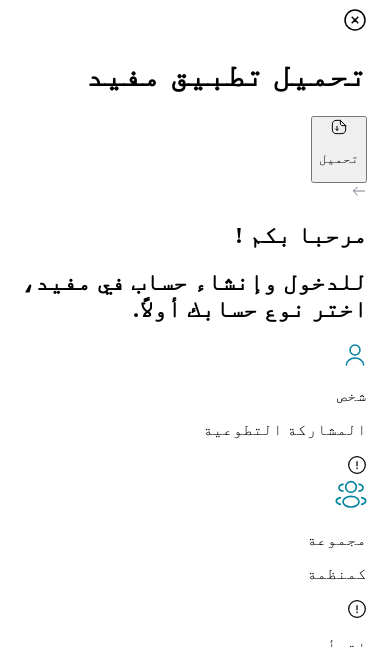 click 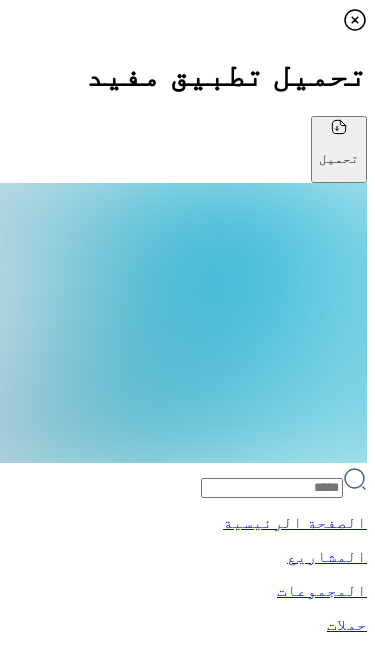 click 